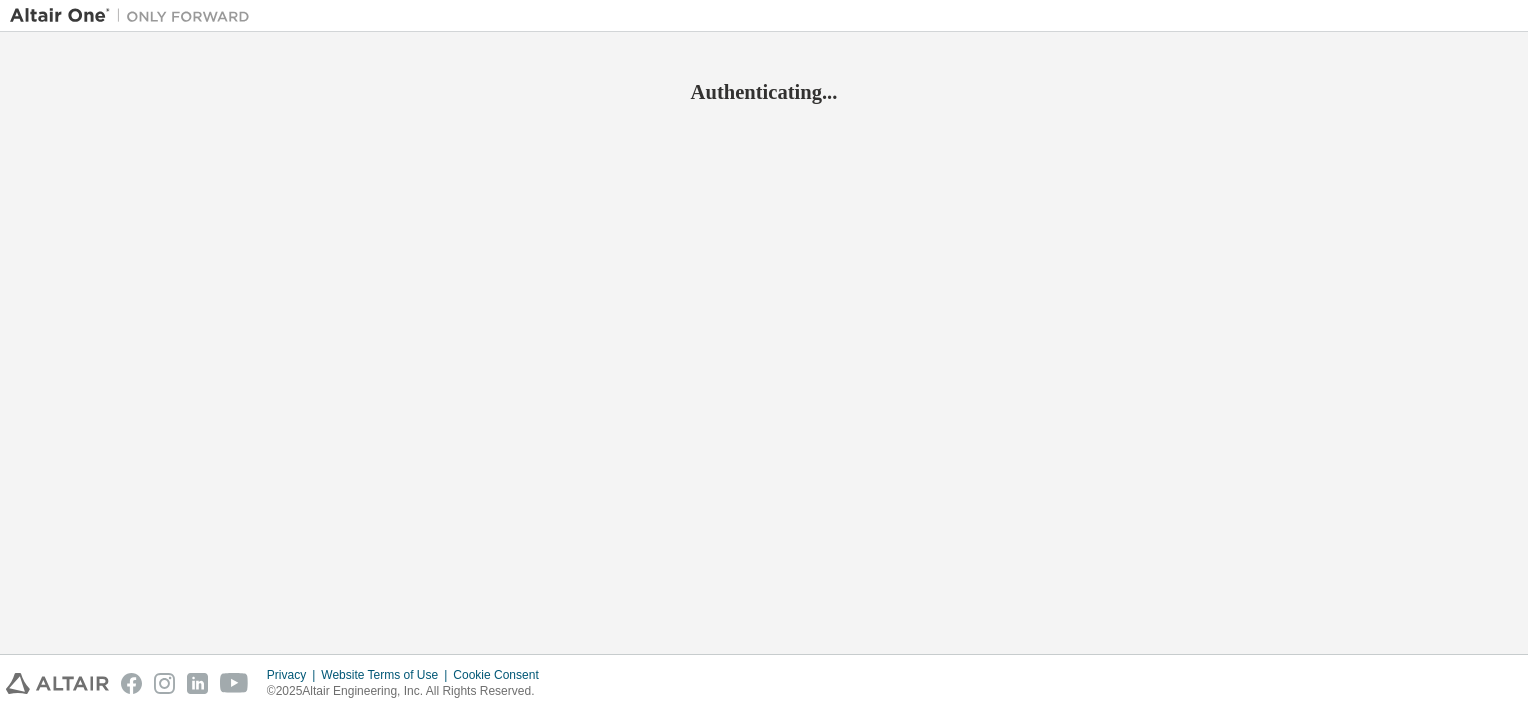 scroll, scrollTop: 0, scrollLeft: 0, axis: both 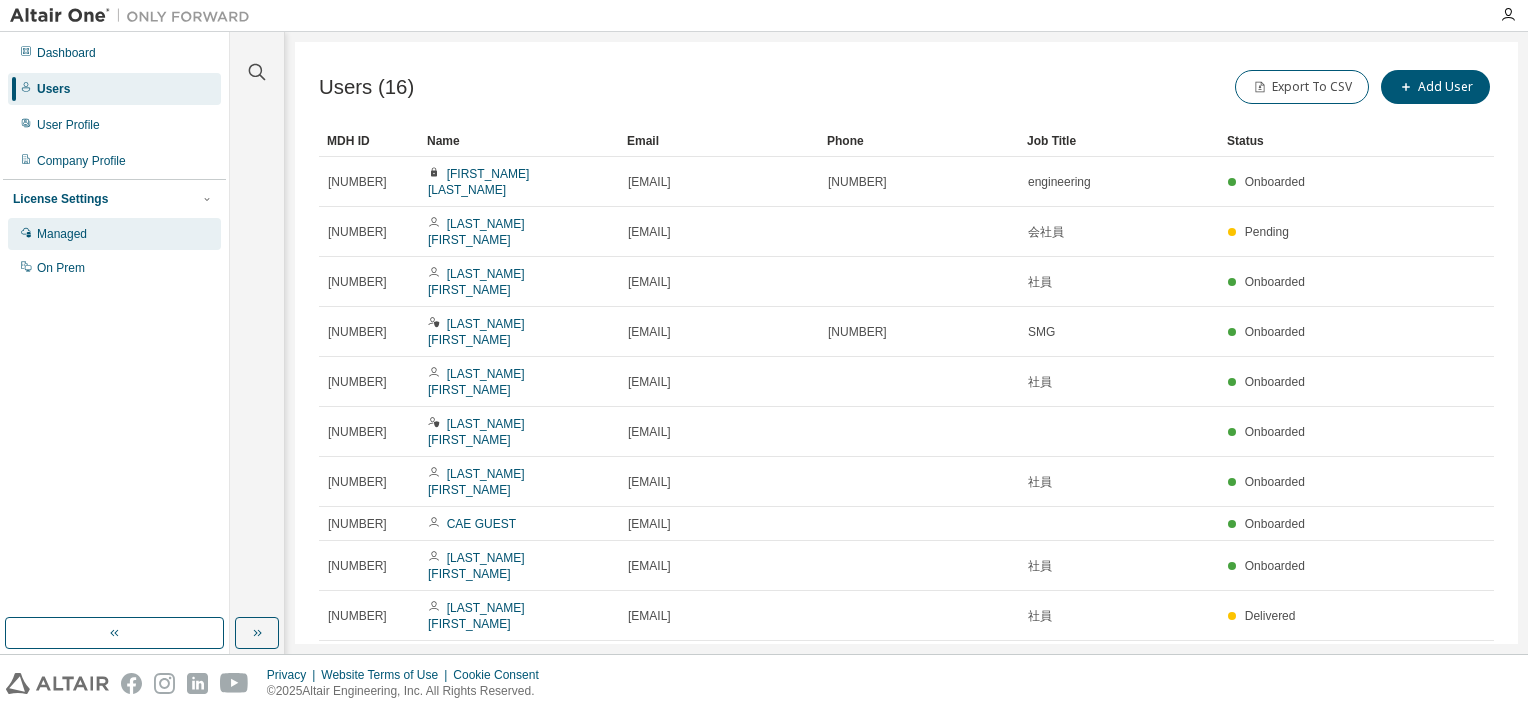 click on "Managed" at bounding box center [114, 234] 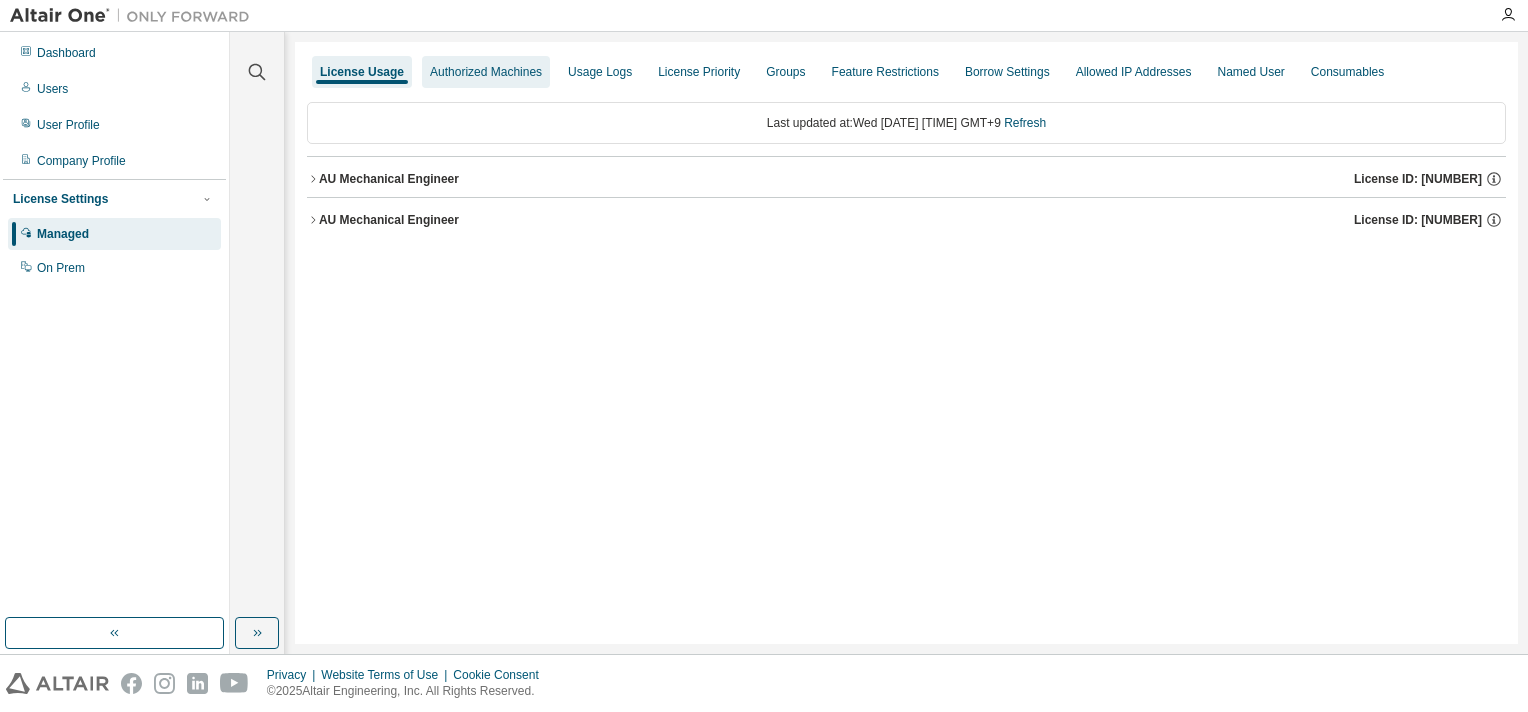 click on "Authorized Machines" at bounding box center [486, 72] 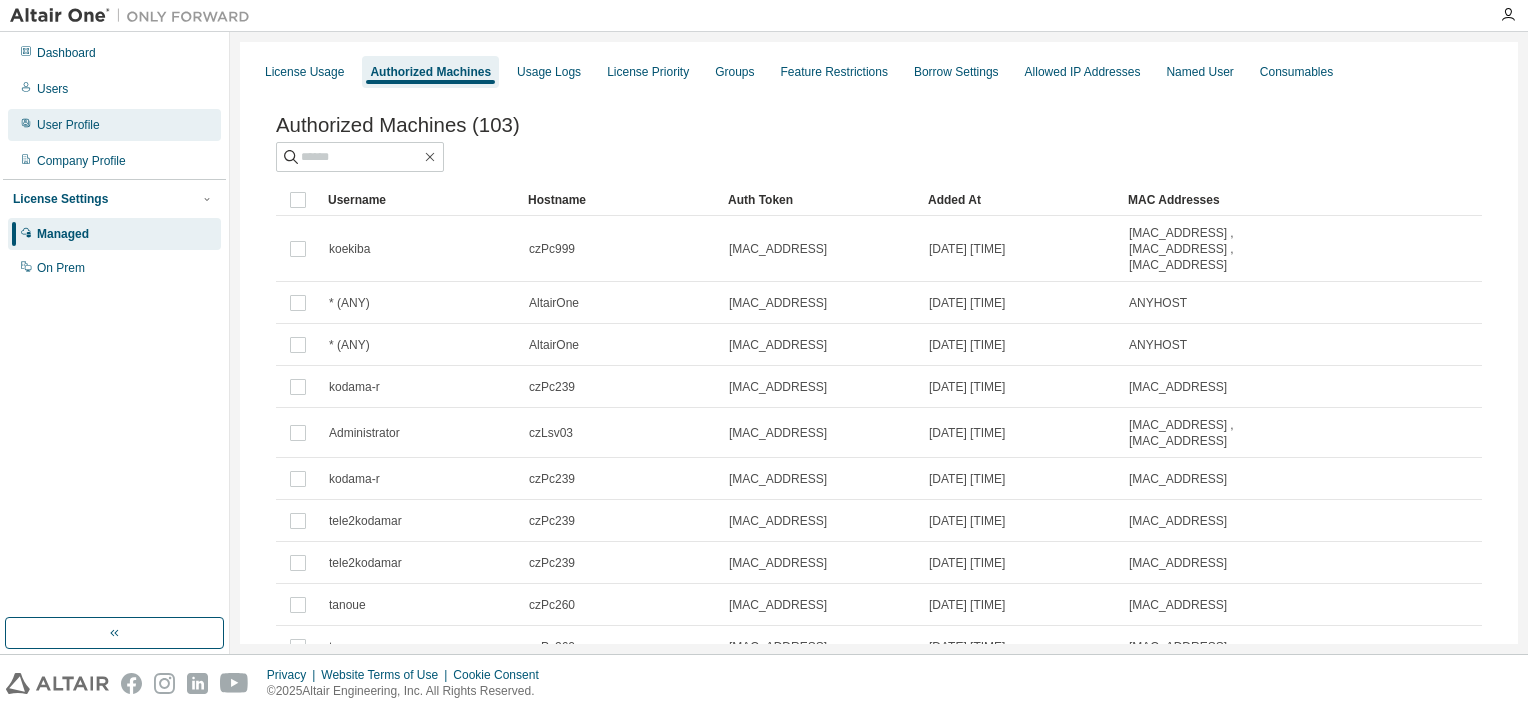 click on "User Profile" at bounding box center (68, 125) 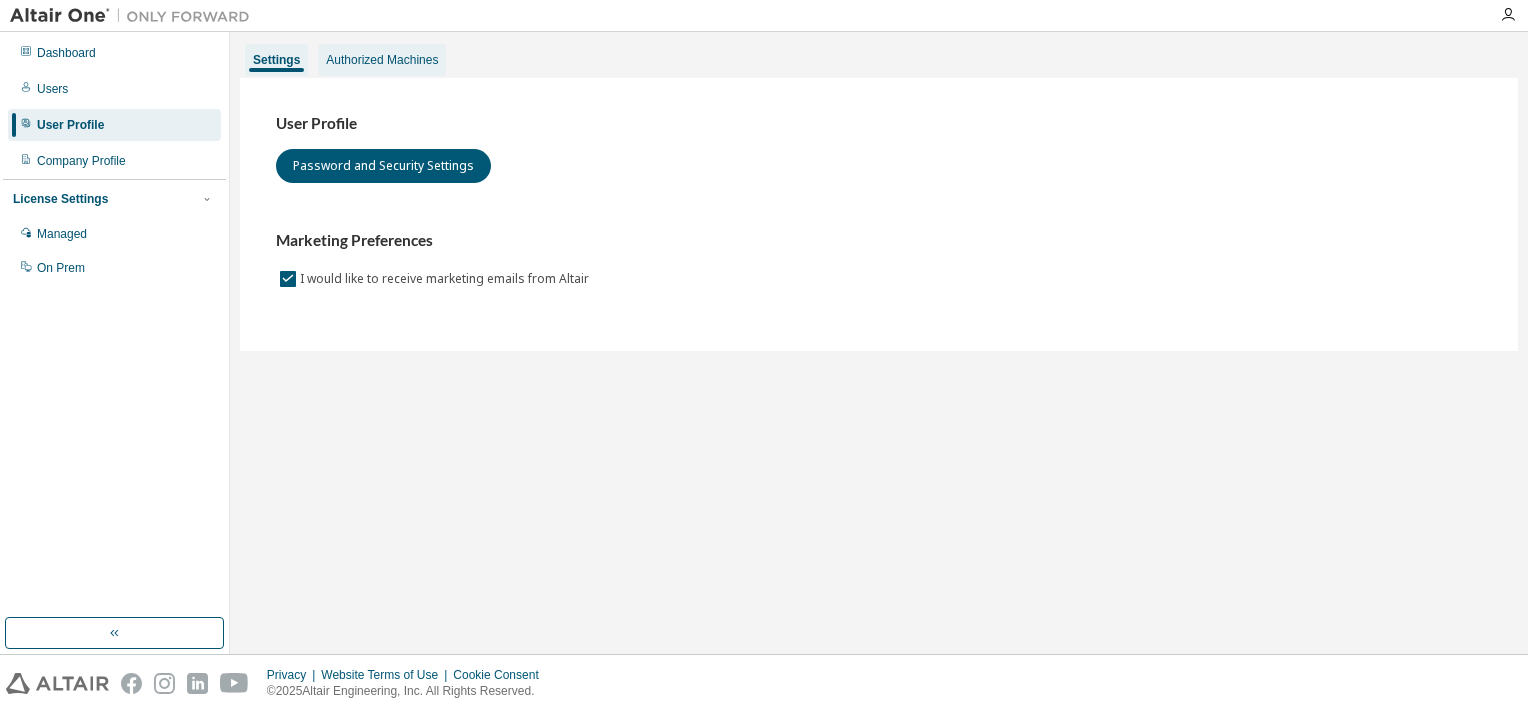click on "Authorized Machines" at bounding box center [382, 60] 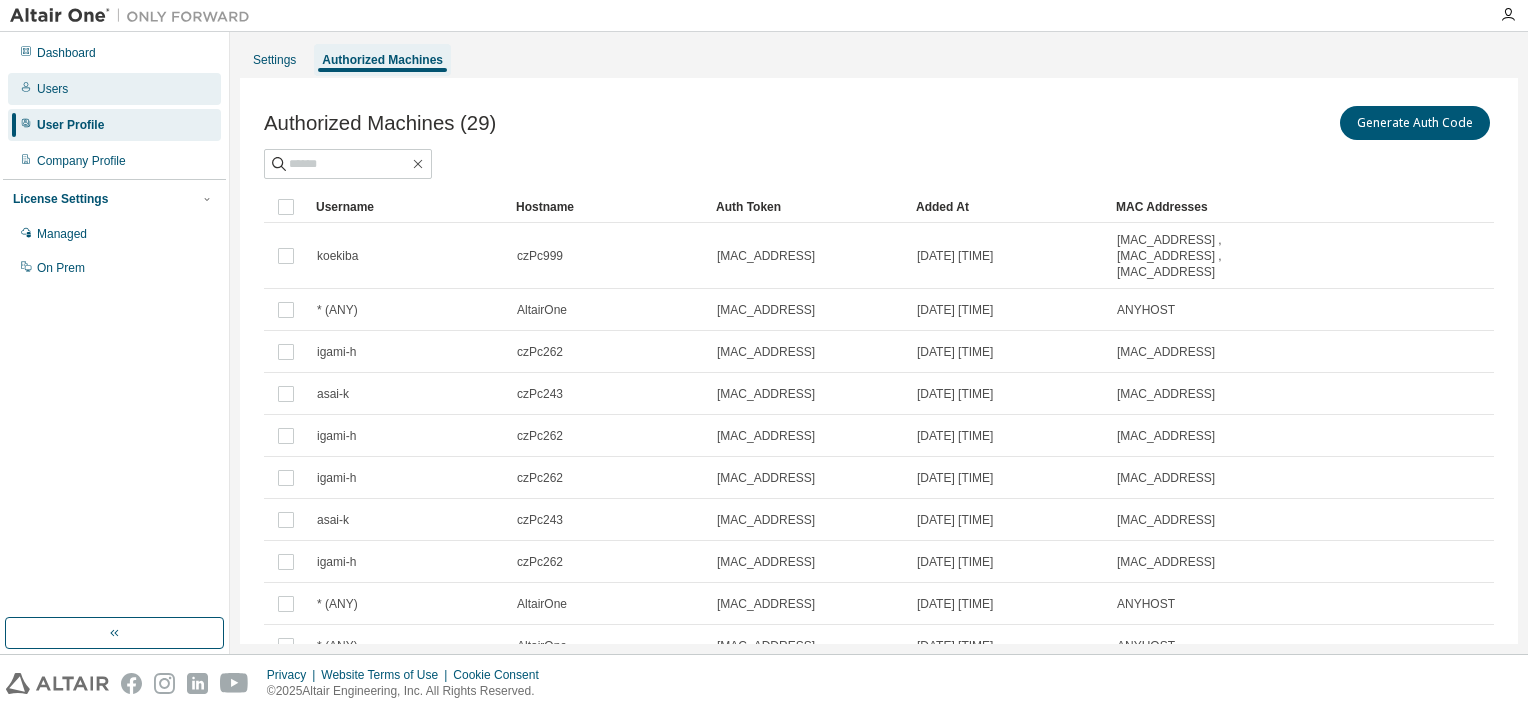 click on "Users" at bounding box center (52, 89) 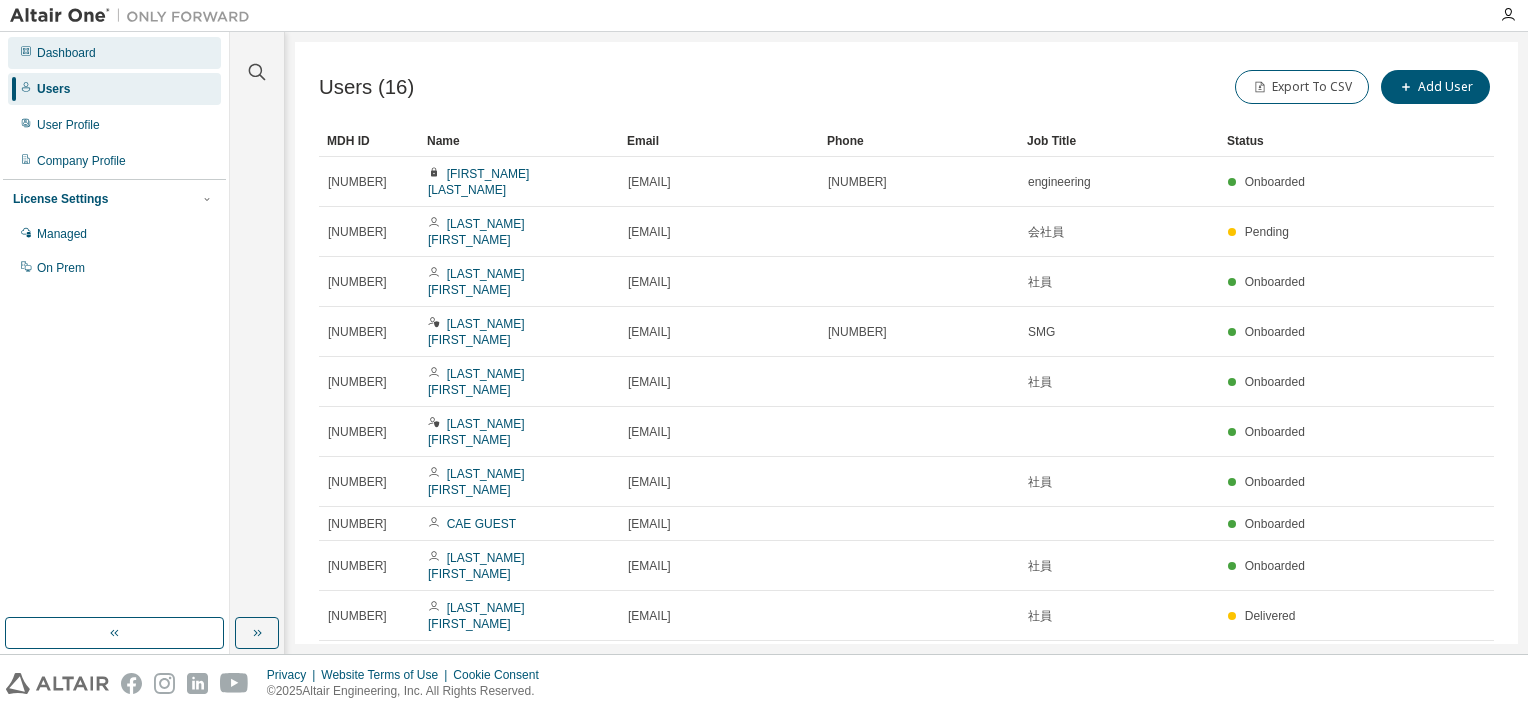 click on "Dashboard" at bounding box center [66, 53] 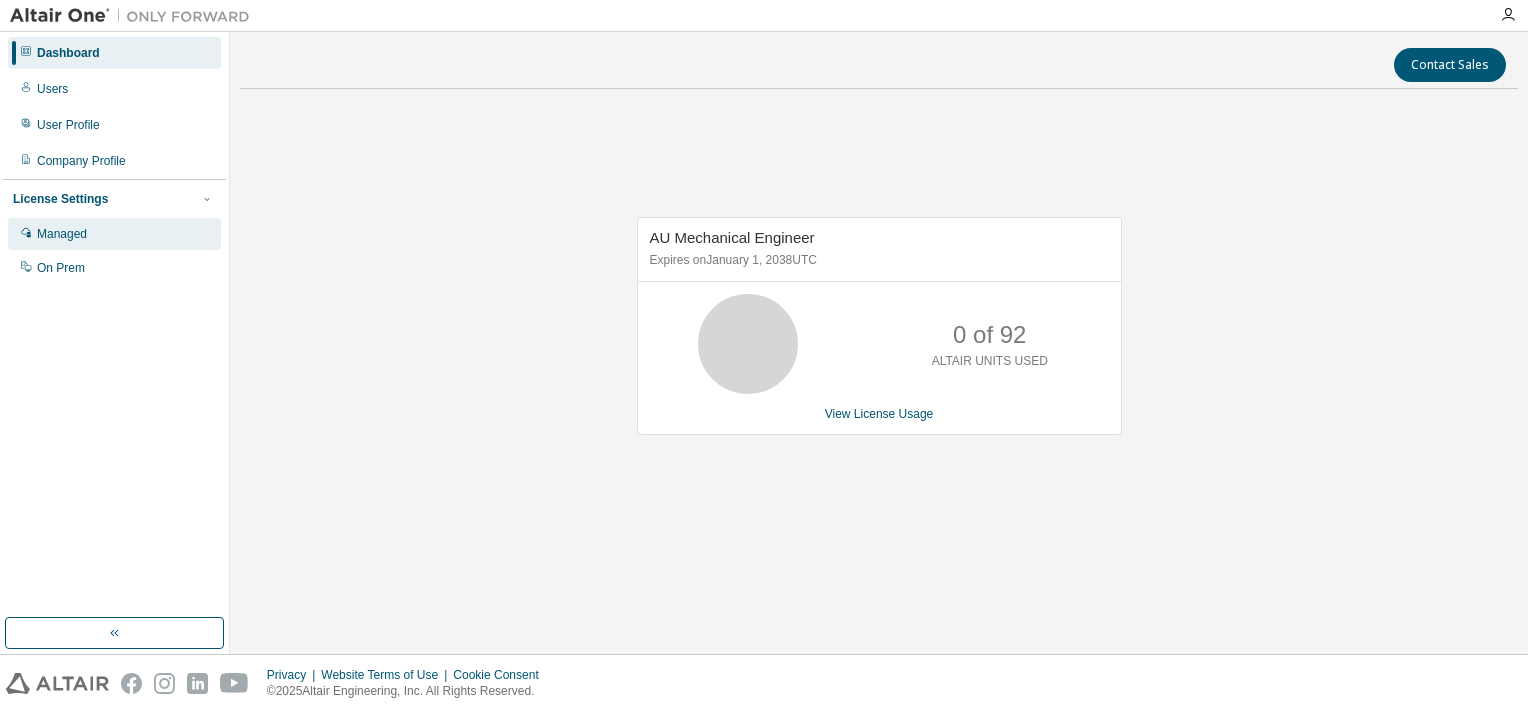 click on "Managed" at bounding box center [62, 234] 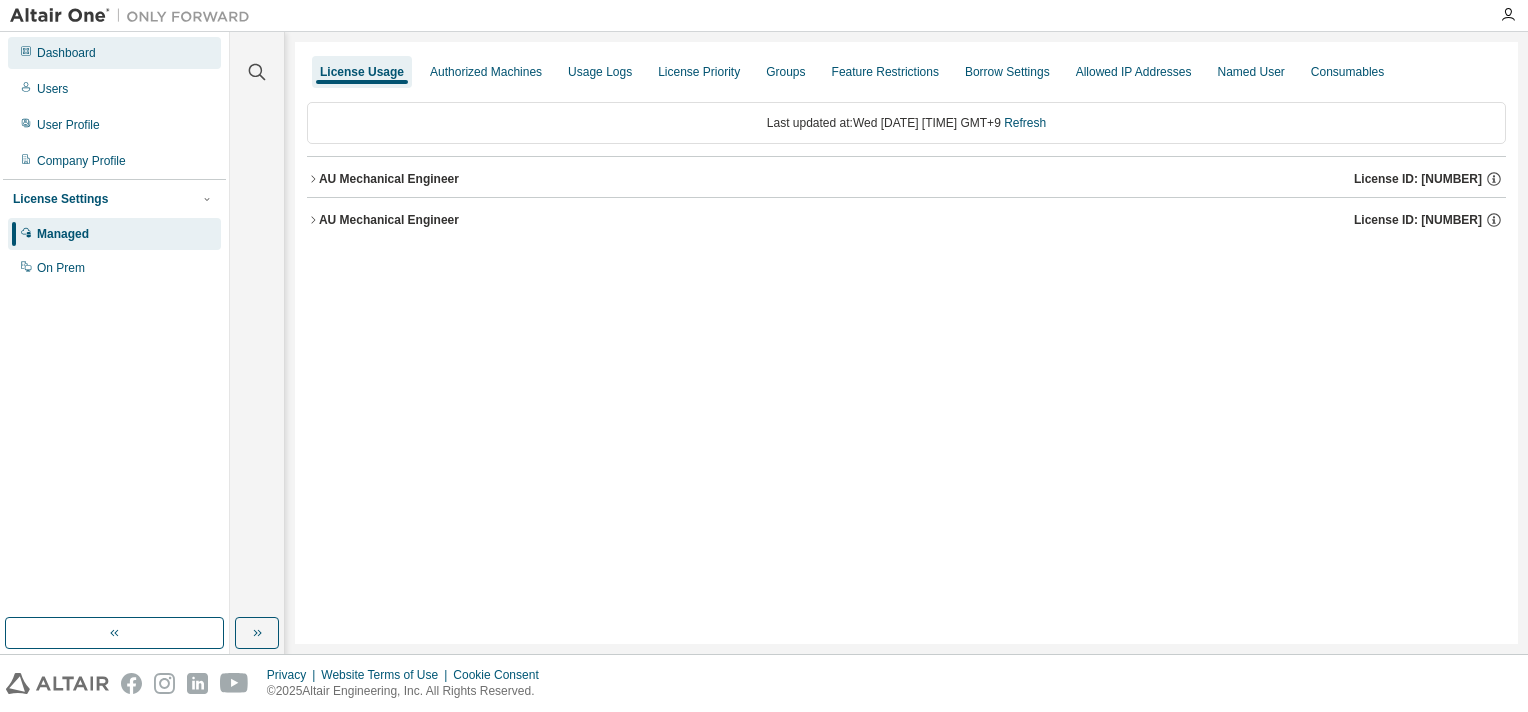 click on "Dashboard" at bounding box center (66, 53) 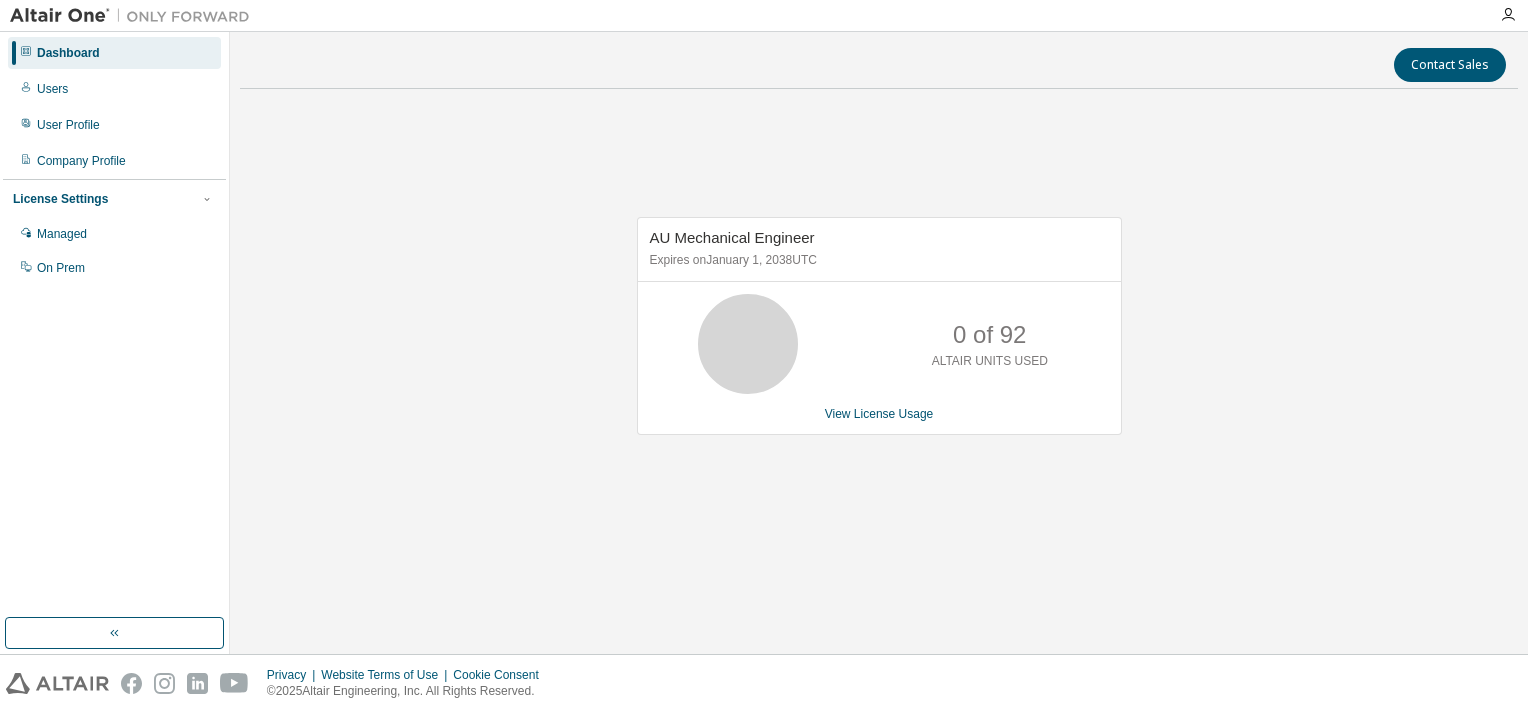 click at bounding box center (135, 16) 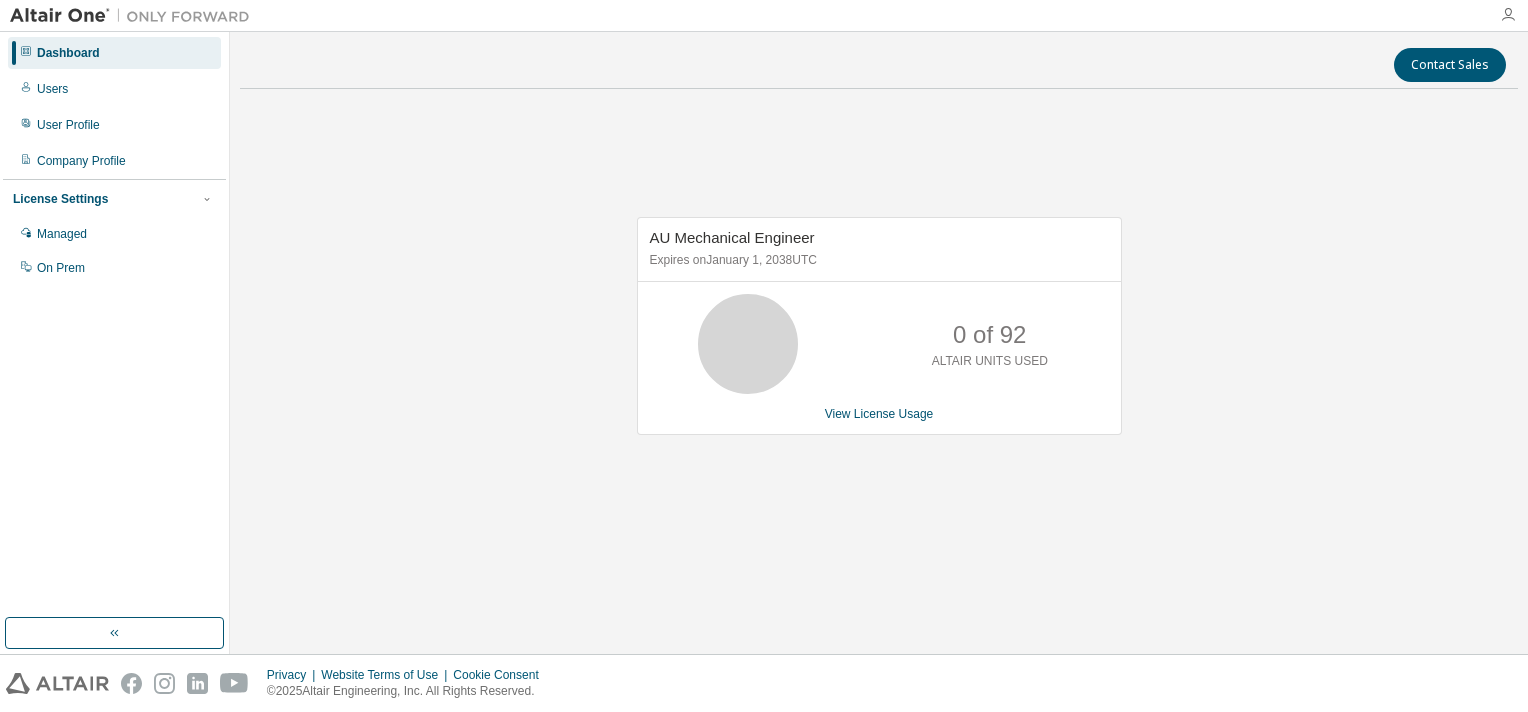 click at bounding box center (1508, 15) 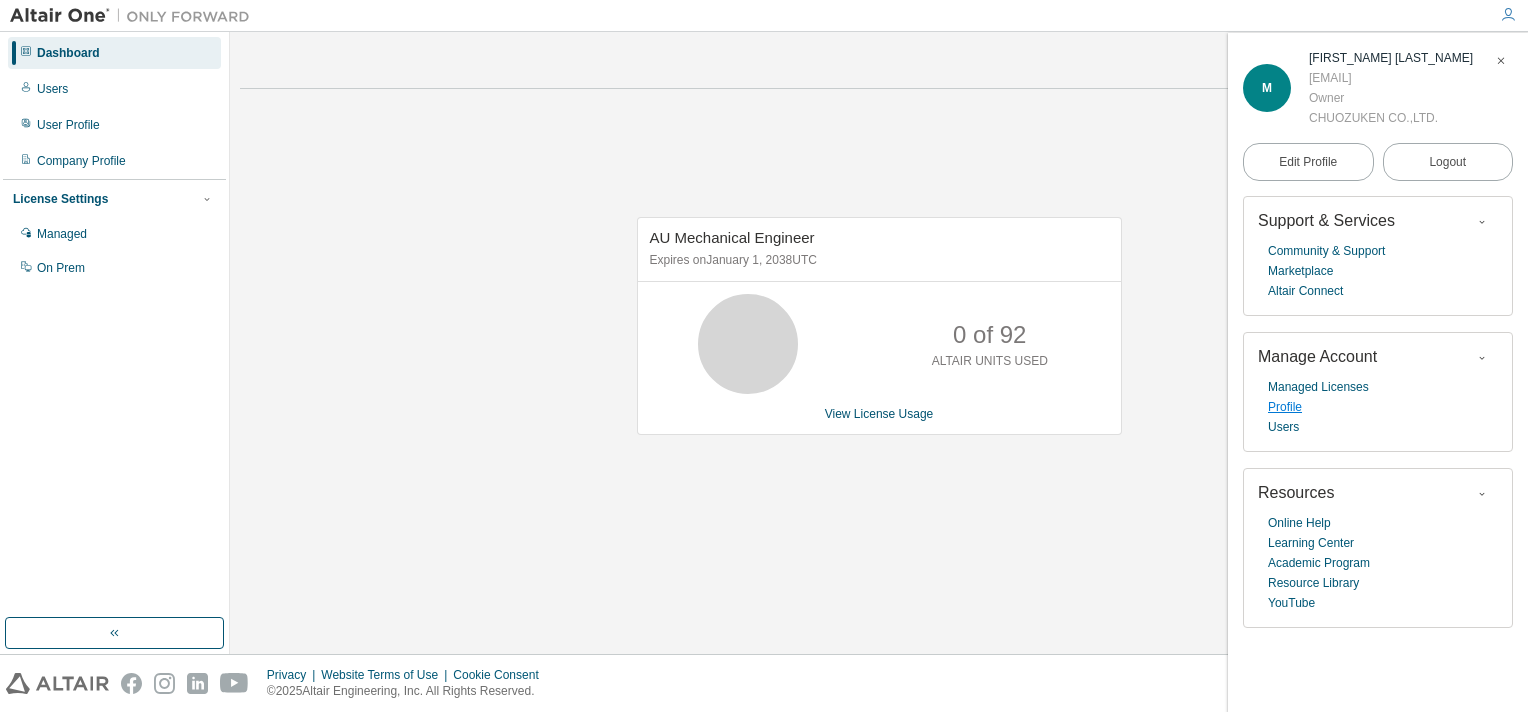 click on "Profile" at bounding box center [1285, 407] 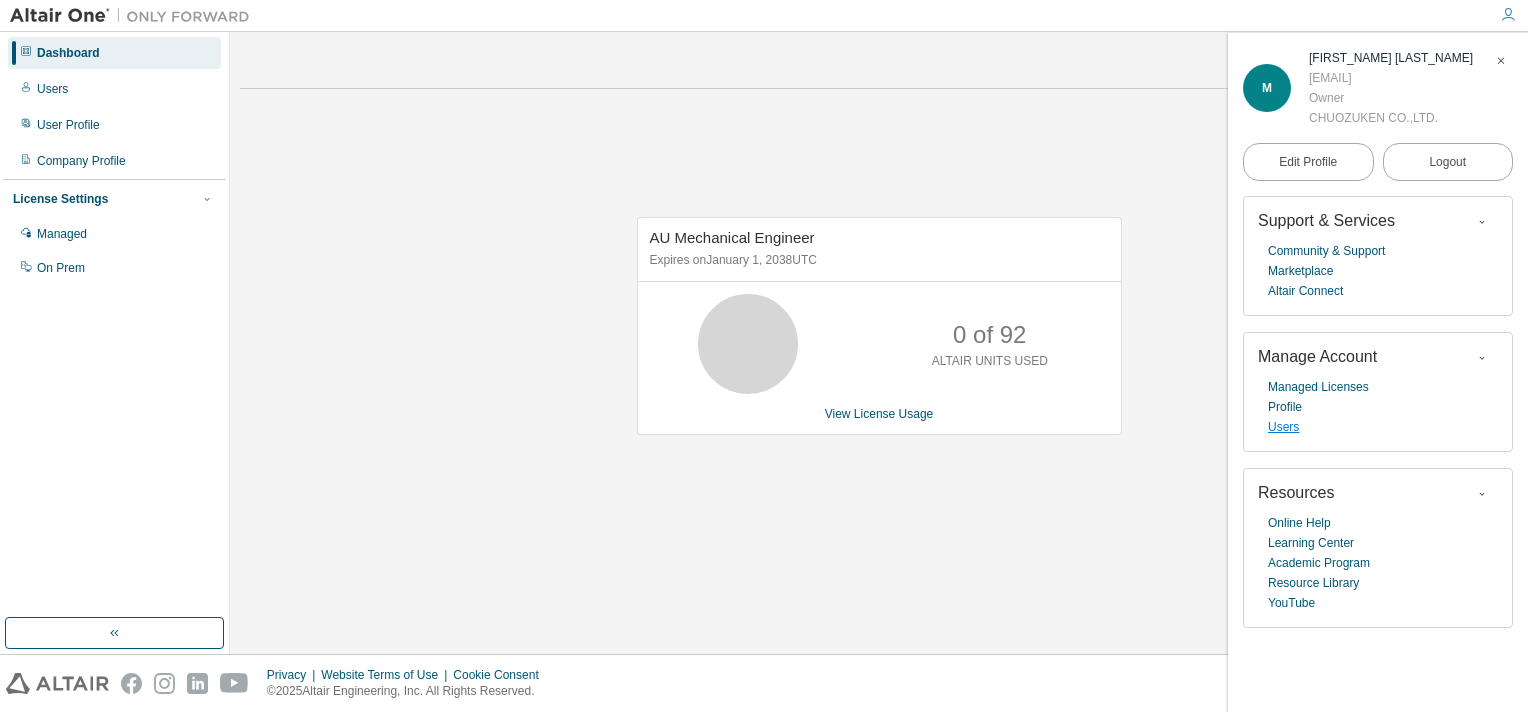 click on "Users" at bounding box center [1283, 427] 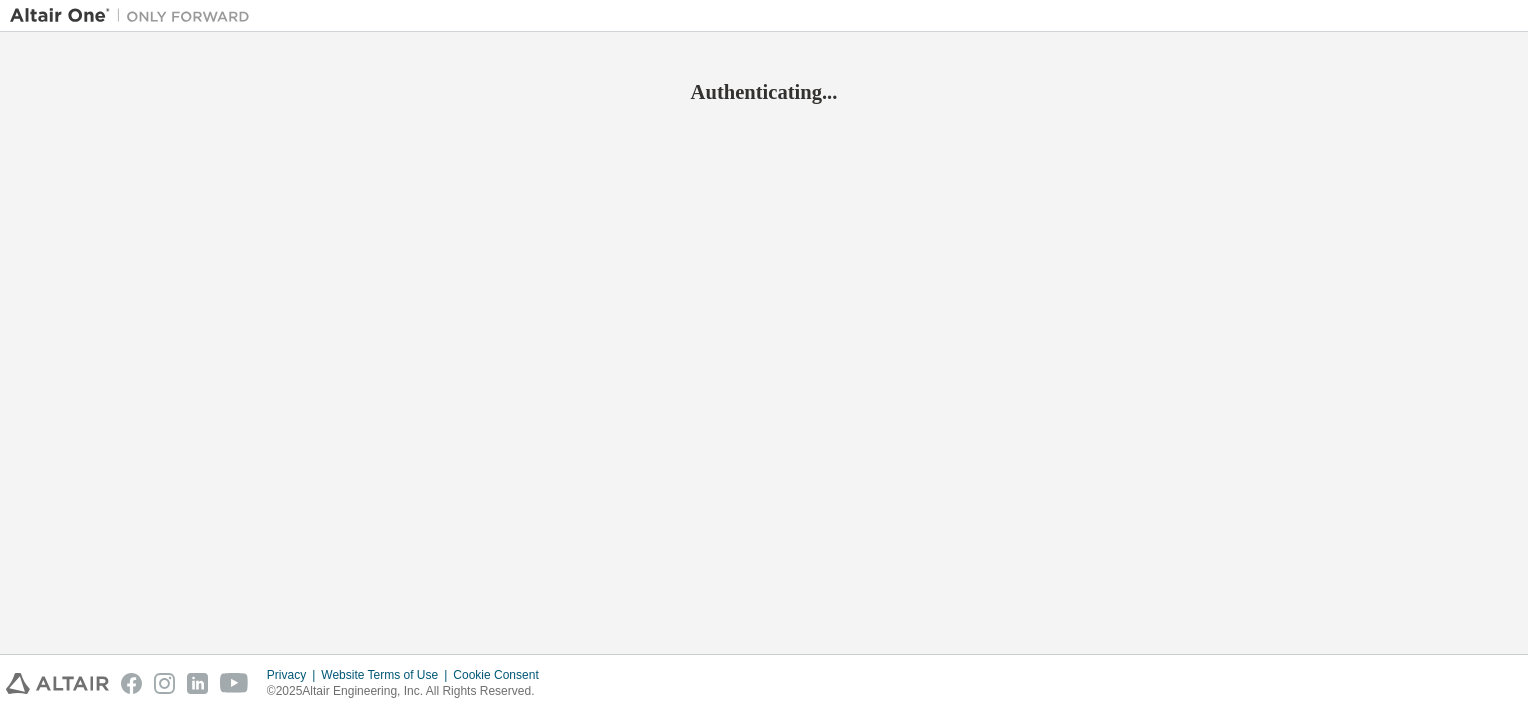 scroll, scrollTop: 0, scrollLeft: 0, axis: both 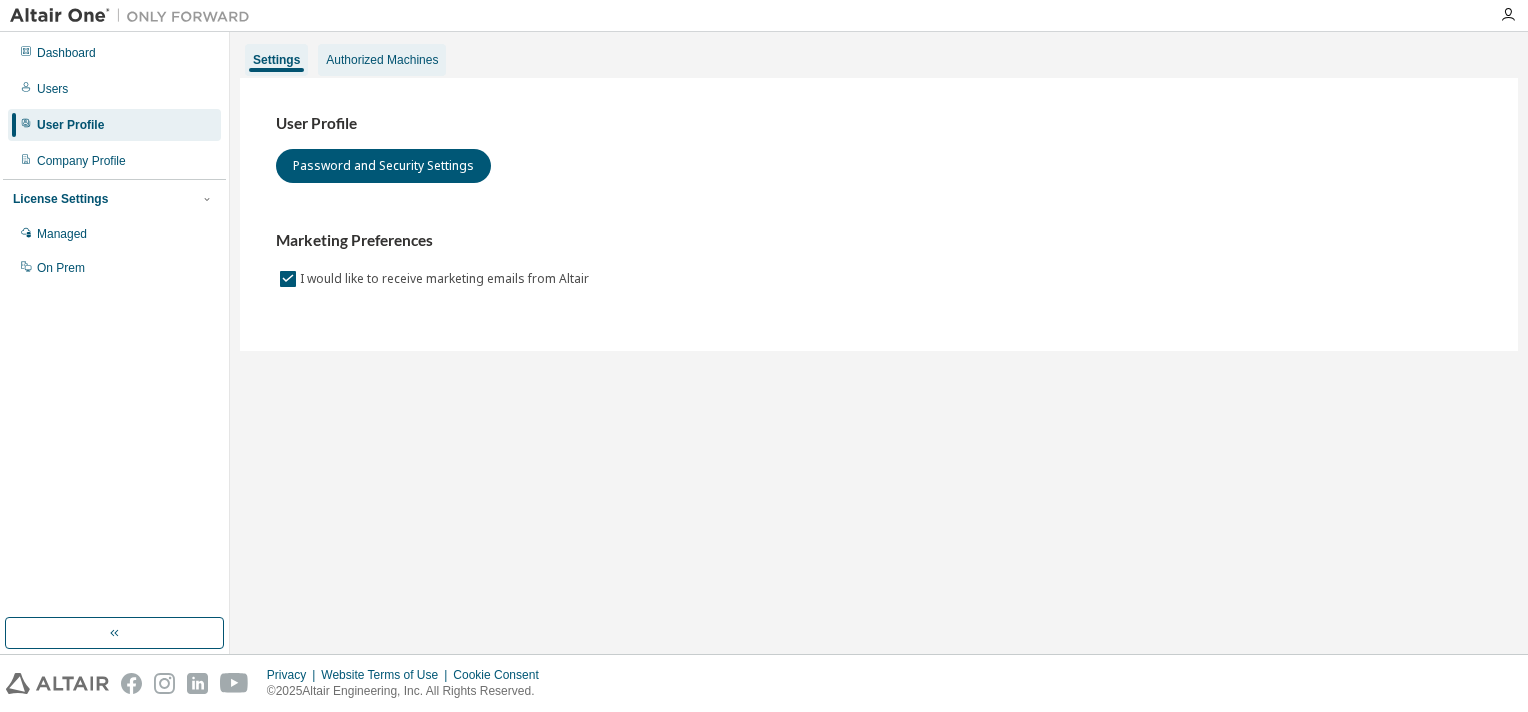 click on "Authorized Machines" at bounding box center [382, 60] 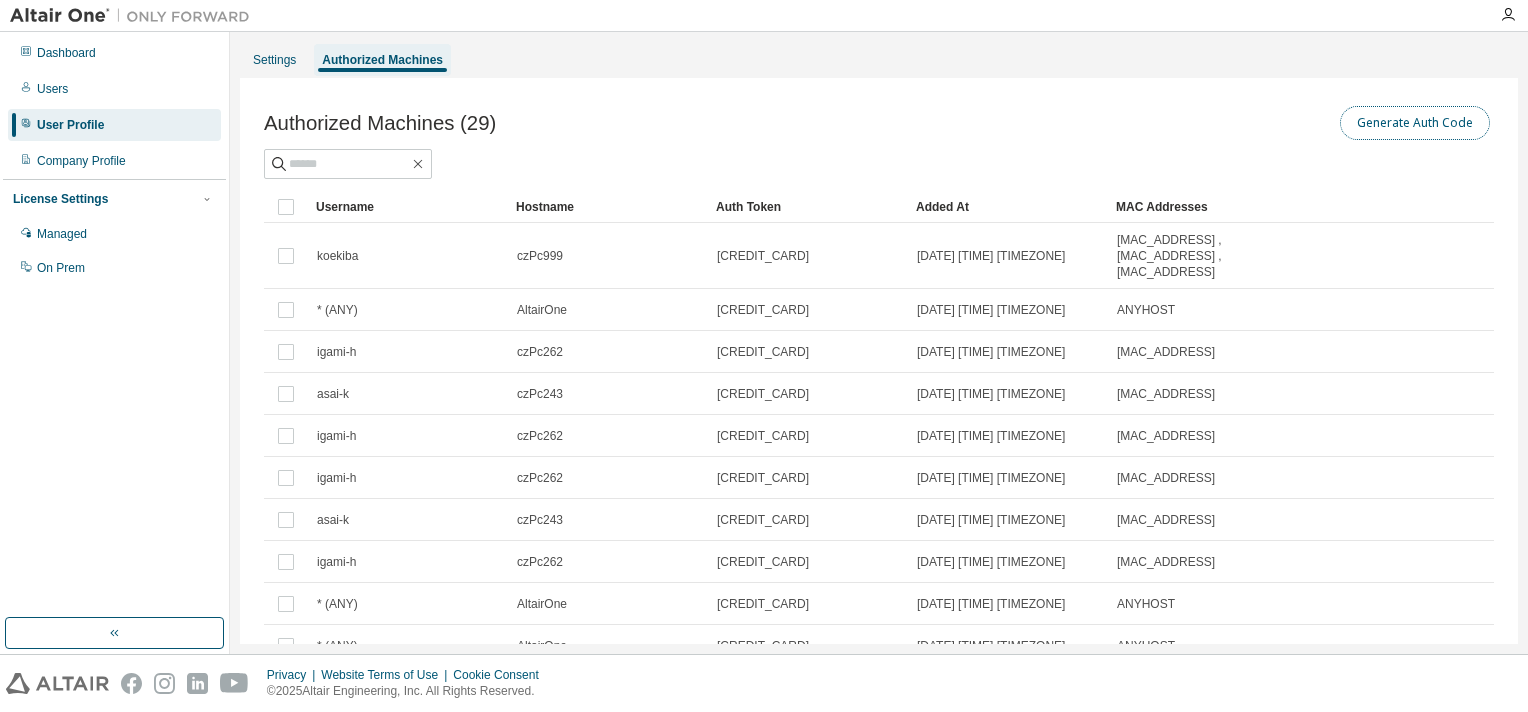 click on "Generate Auth Code" at bounding box center [1415, 123] 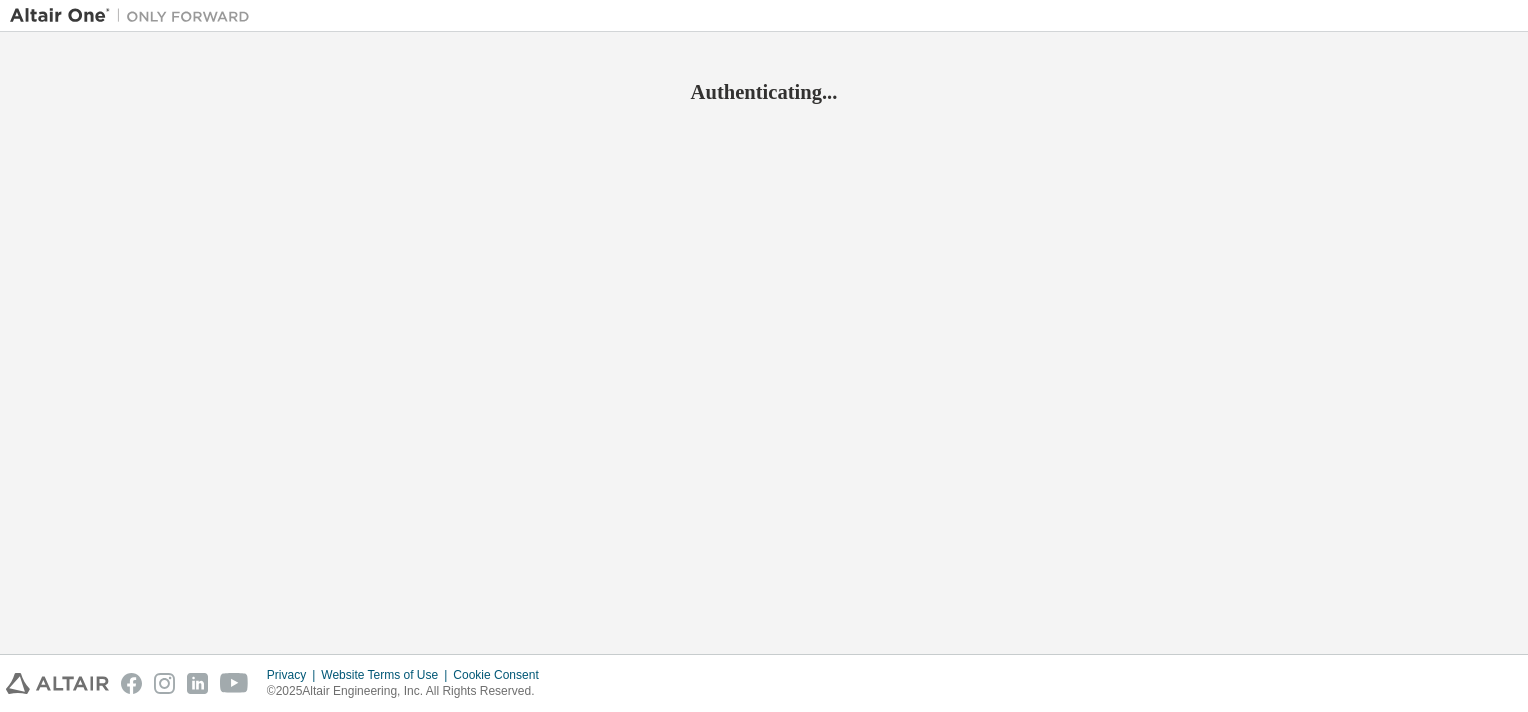 scroll, scrollTop: 0, scrollLeft: 0, axis: both 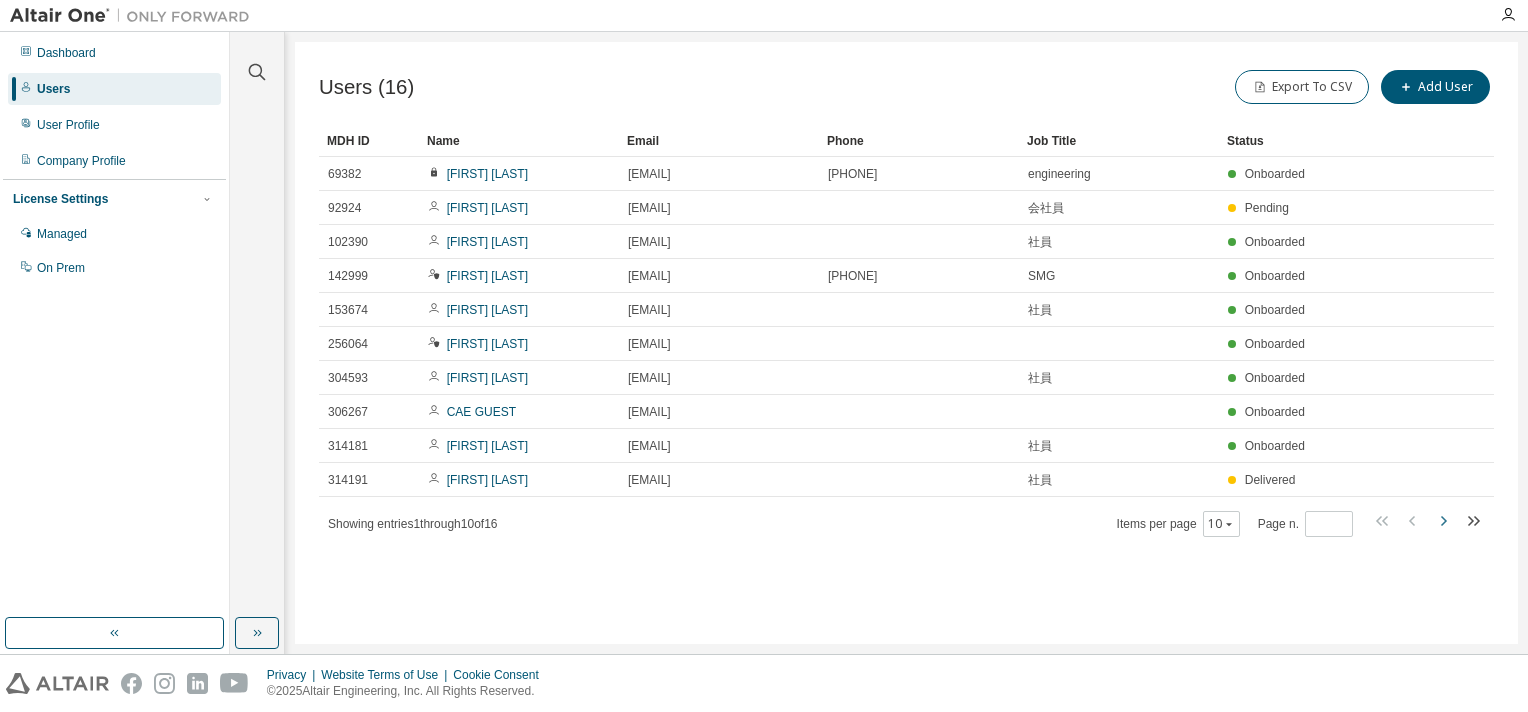 click 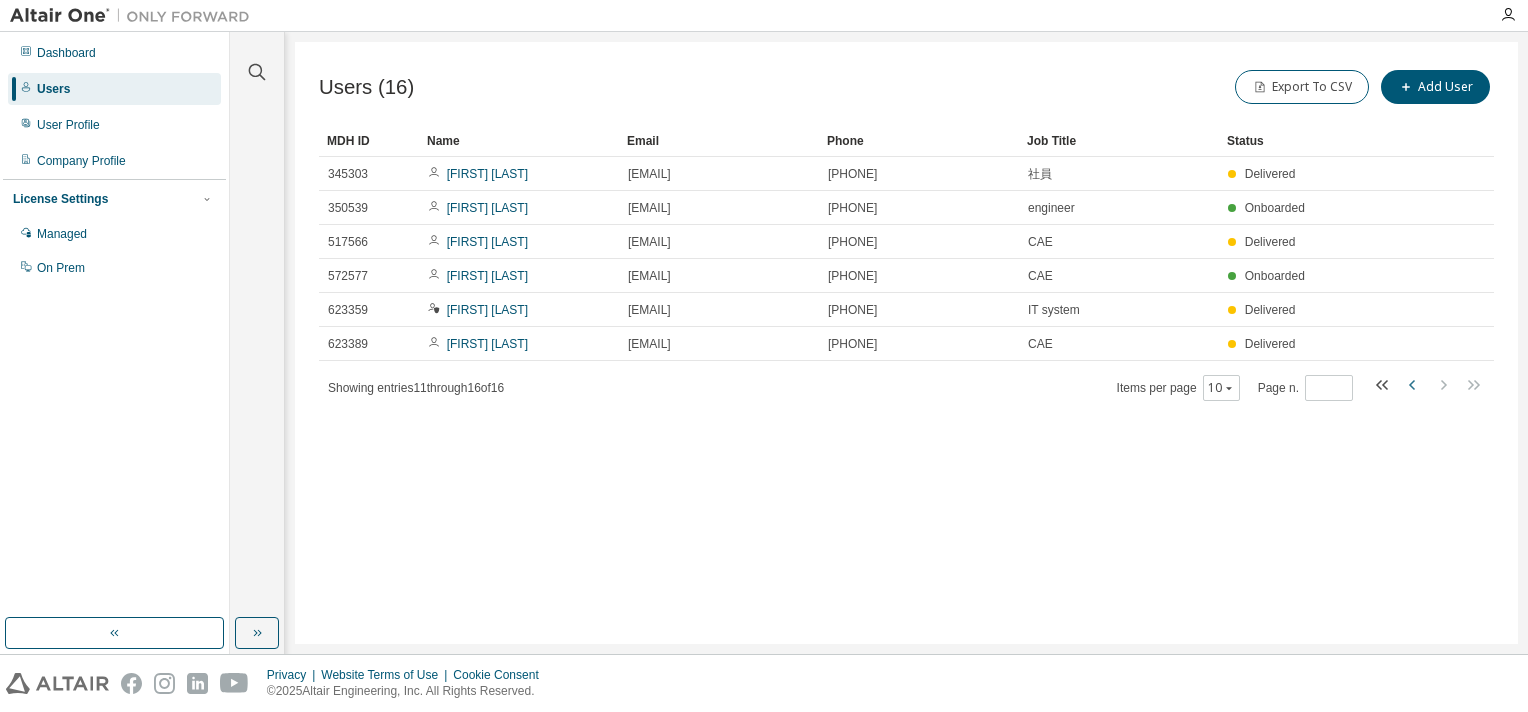 click 